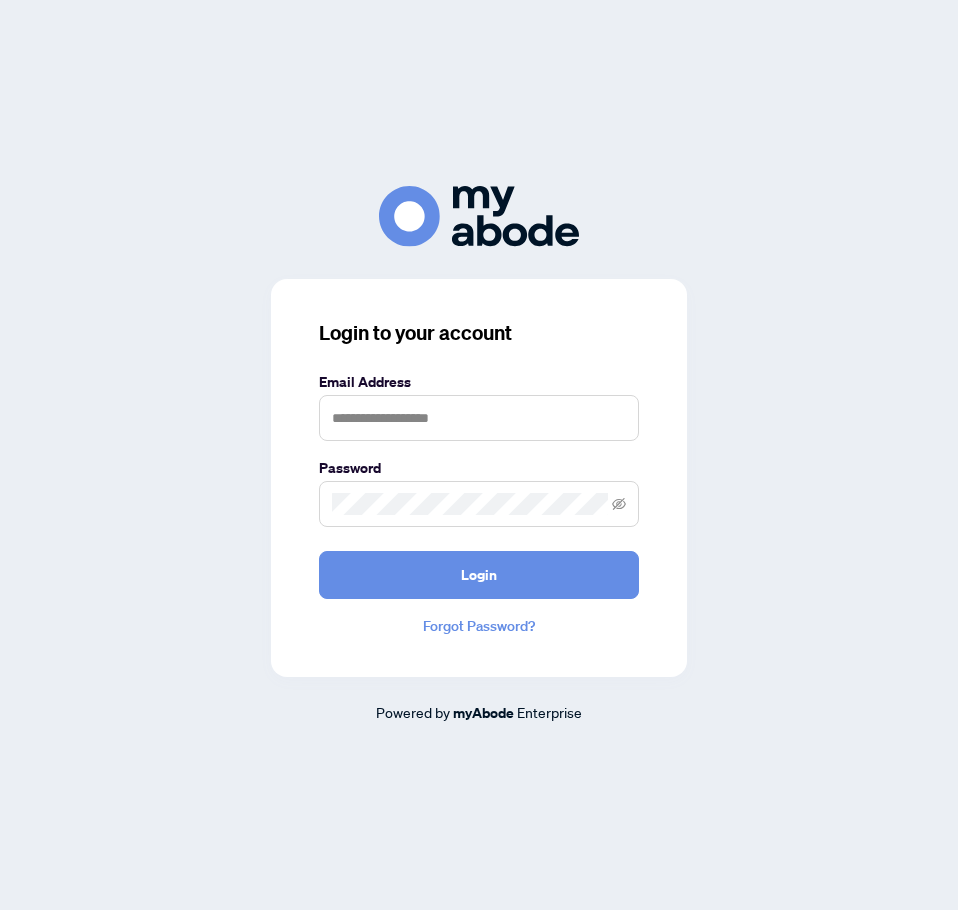 scroll, scrollTop: 0, scrollLeft: 0, axis: both 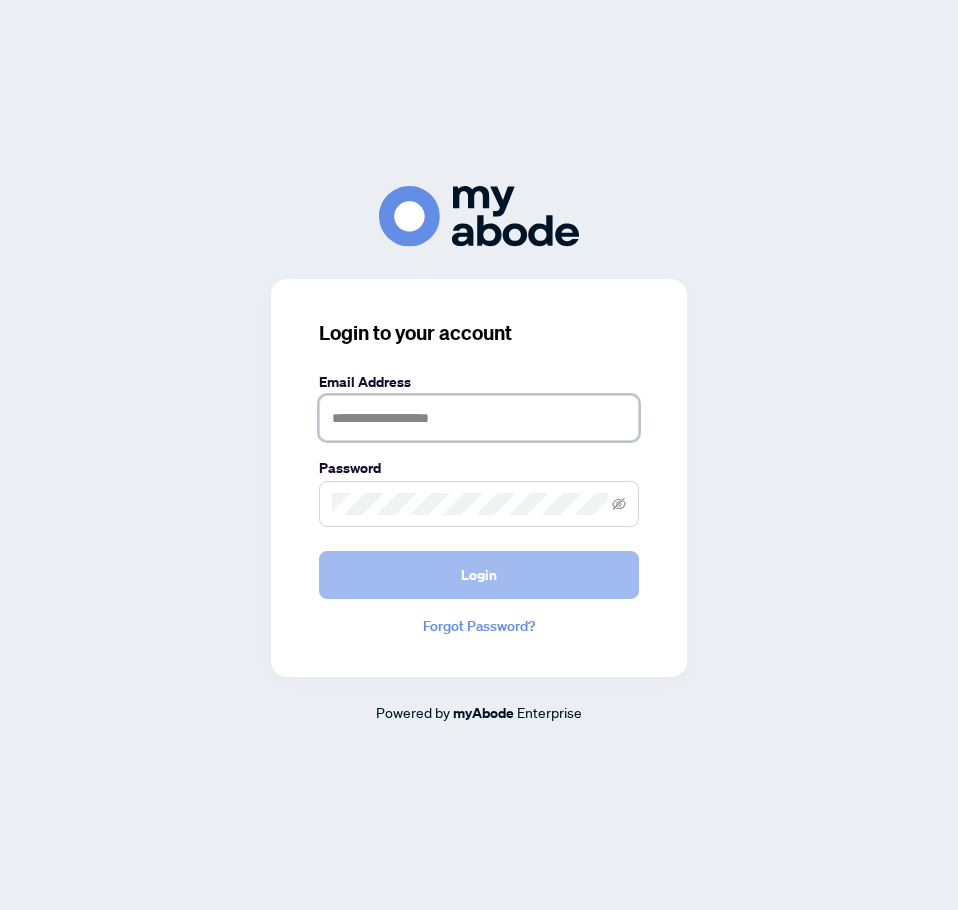 type on "**********" 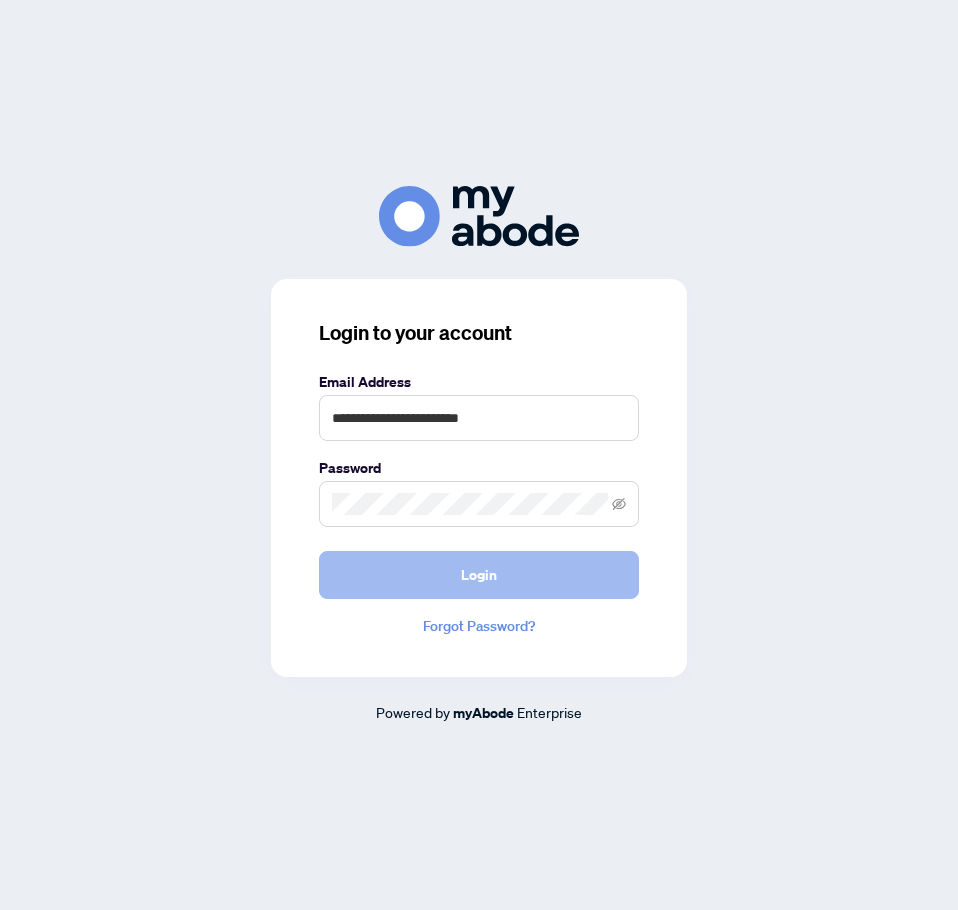 click on "Login" at bounding box center [479, 575] 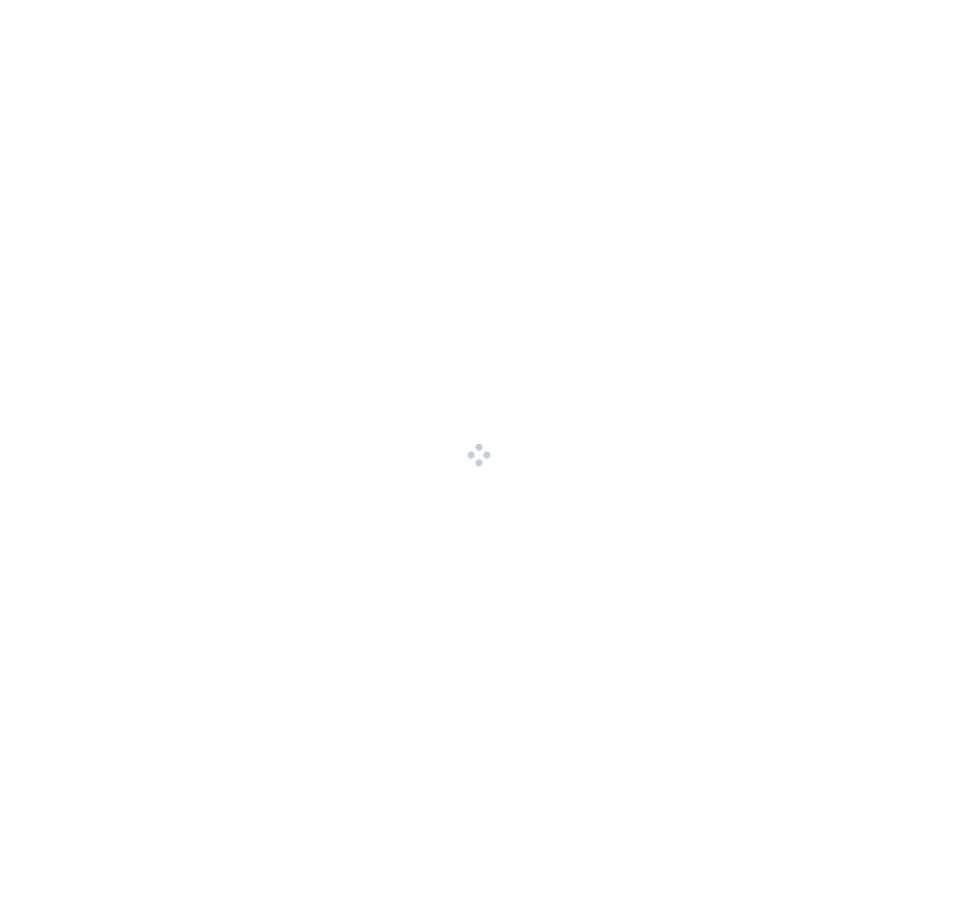 scroll, scrollTop: 0, scrollLeft: 0, axis: both 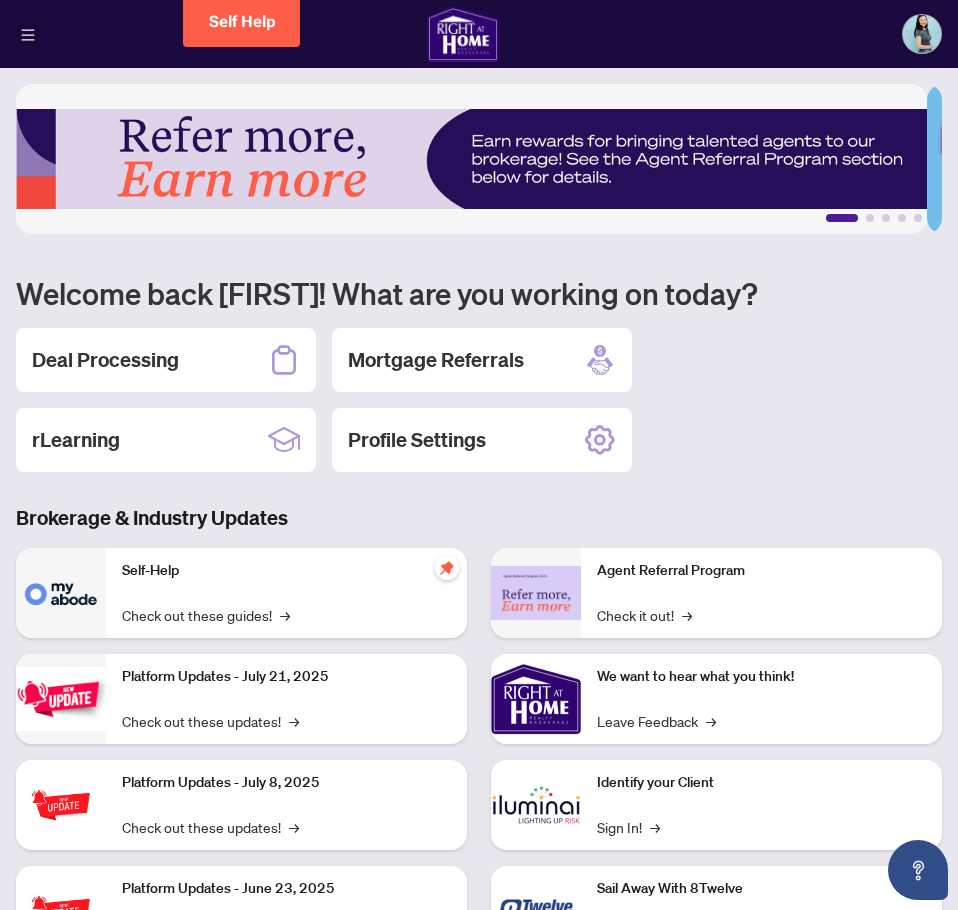 click at bounding box center [28, 34] 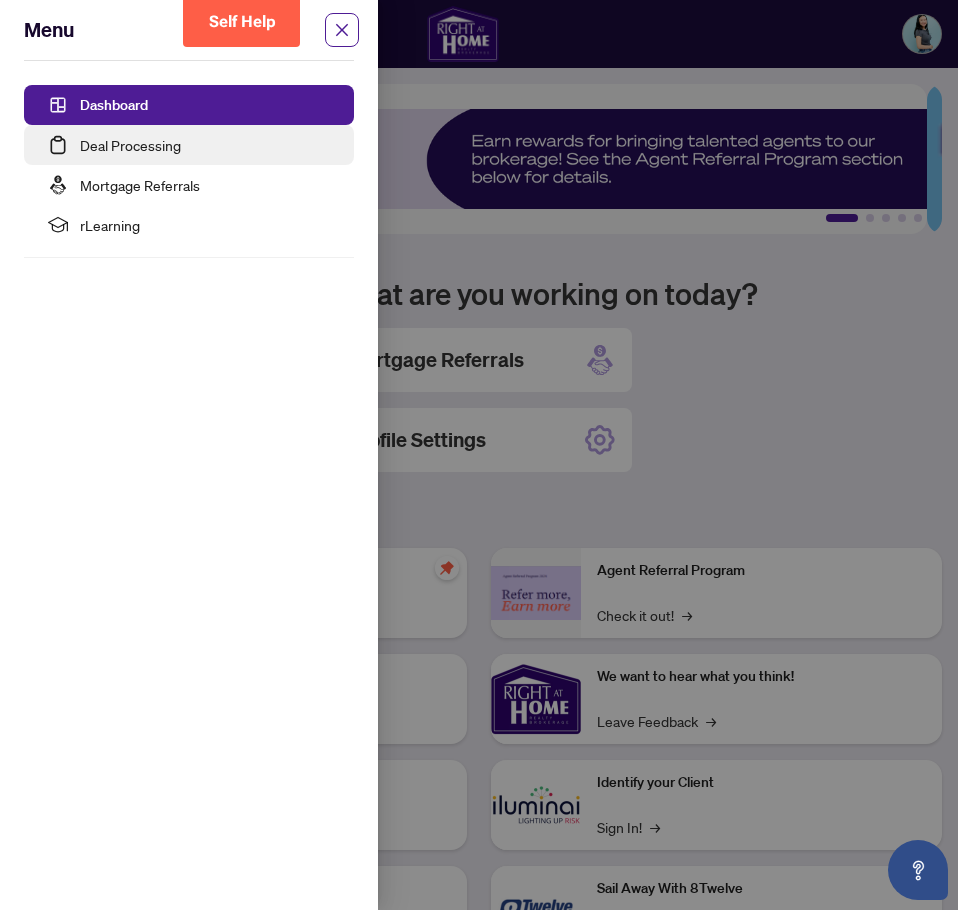 click on "Deal Processing" at bounding box center (130, 145) 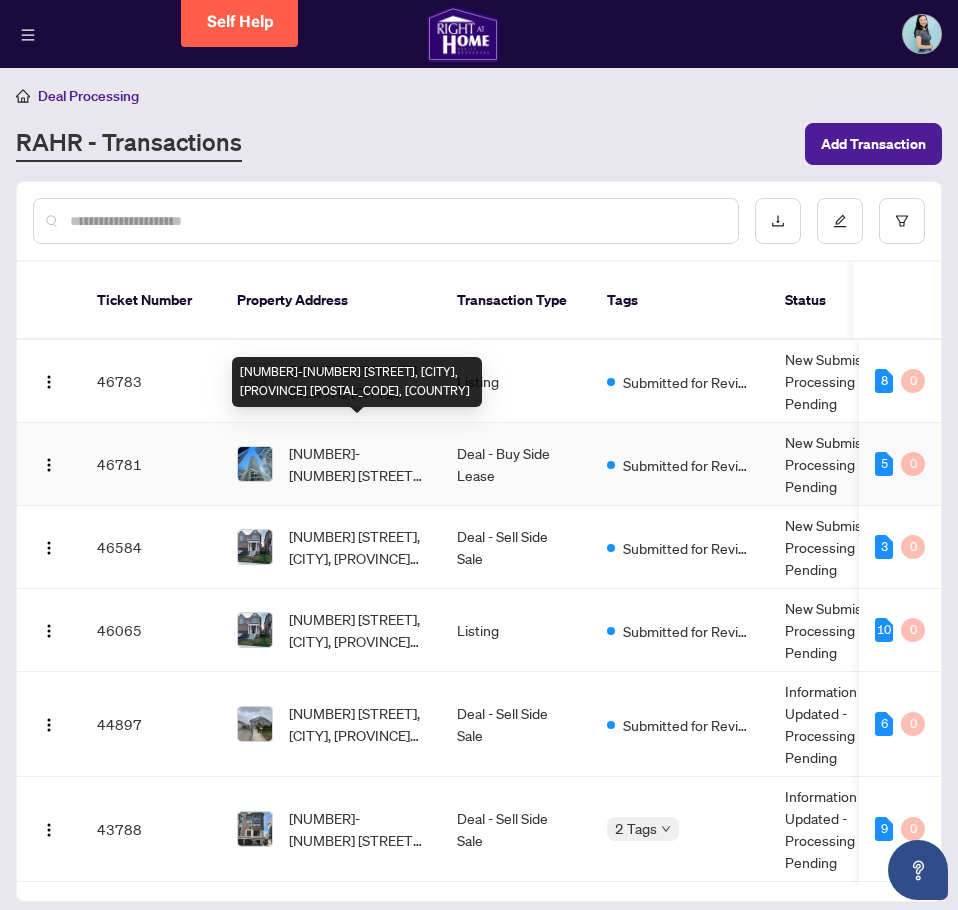 click on "[NUMBER]-[NUMBER] [STREET], [CITY], [PROVINCE] [POSTAL_CODE], [COUNTRY]" at bounding box center (357, 464) 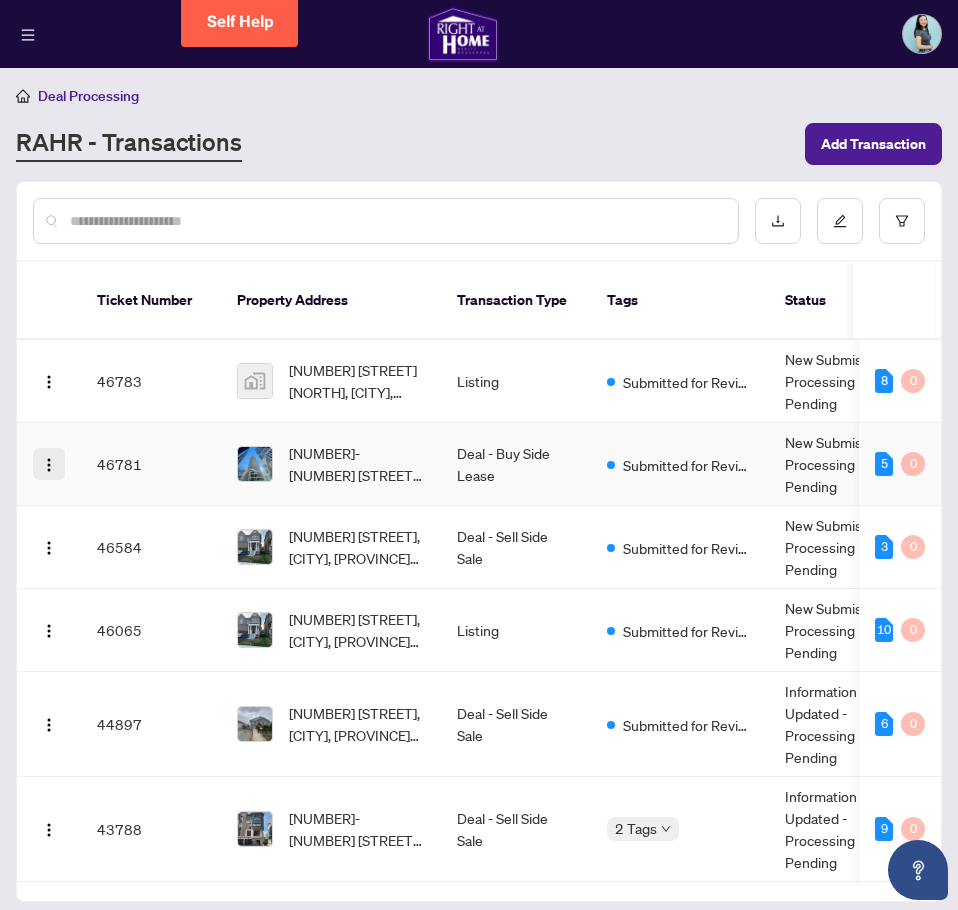click at bounding box center [49, 465] 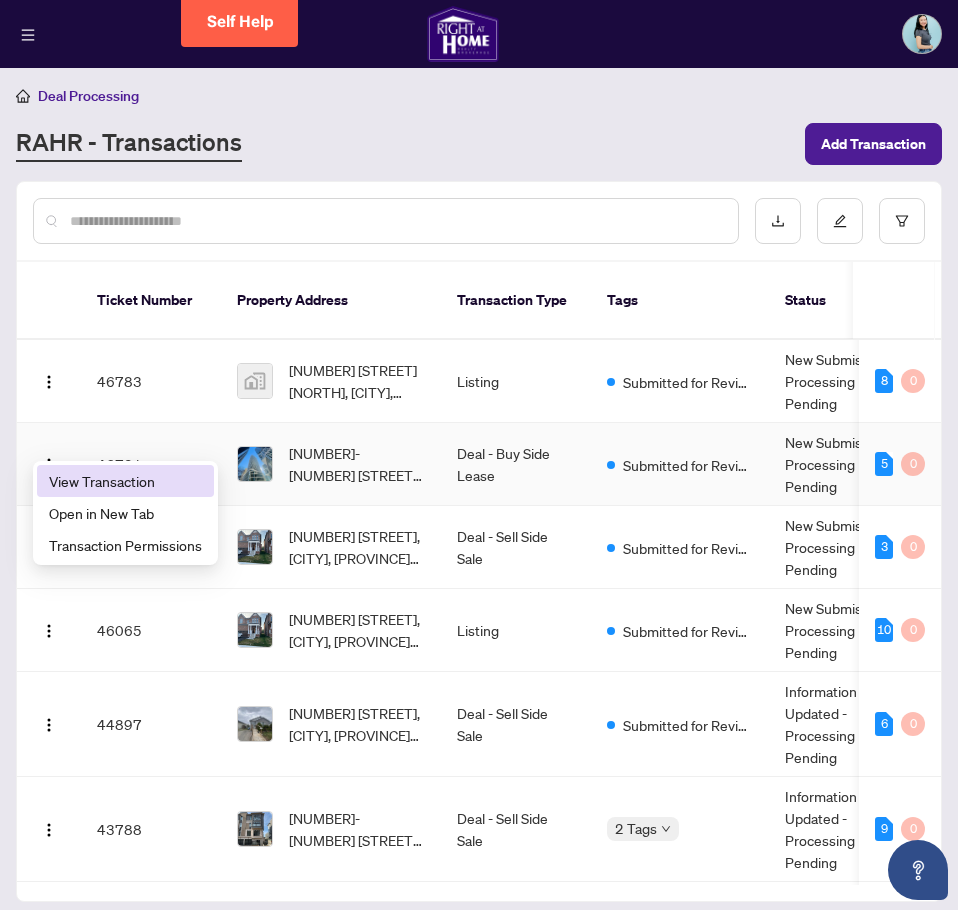 click on "View Transaction" at bounding box center [125, 481] 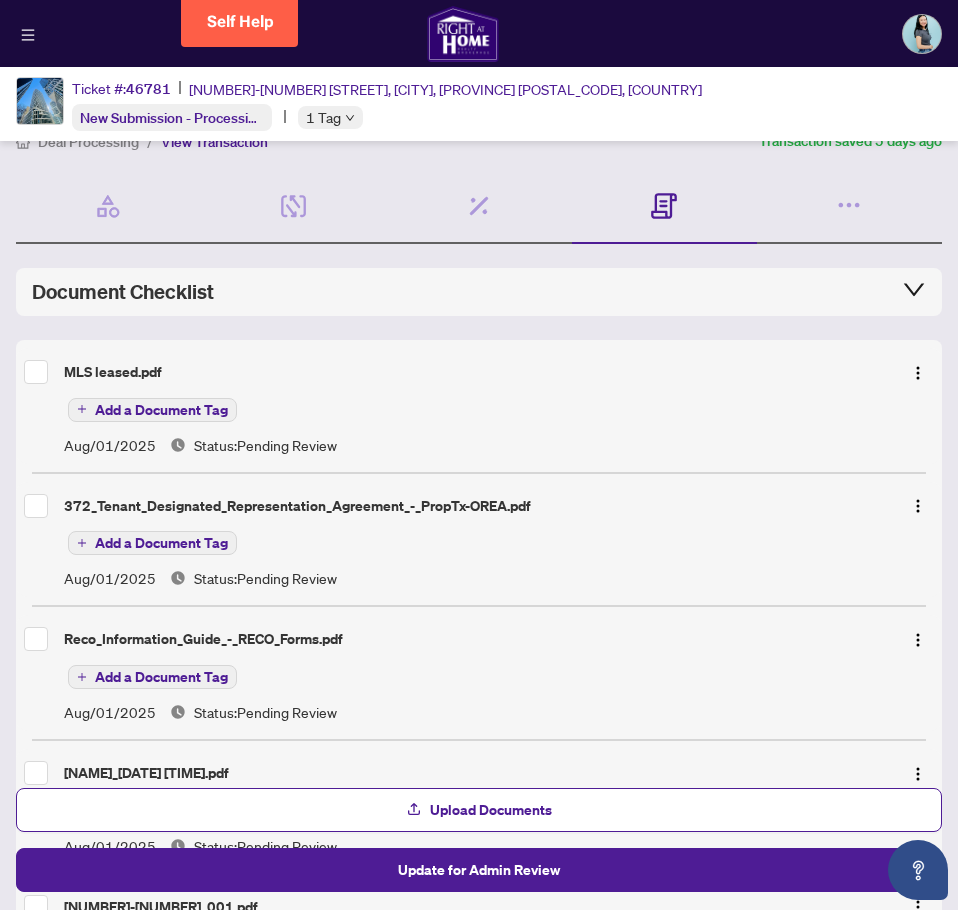 scroll, scrollTop: 0, scrollLeft: 0, axis: both 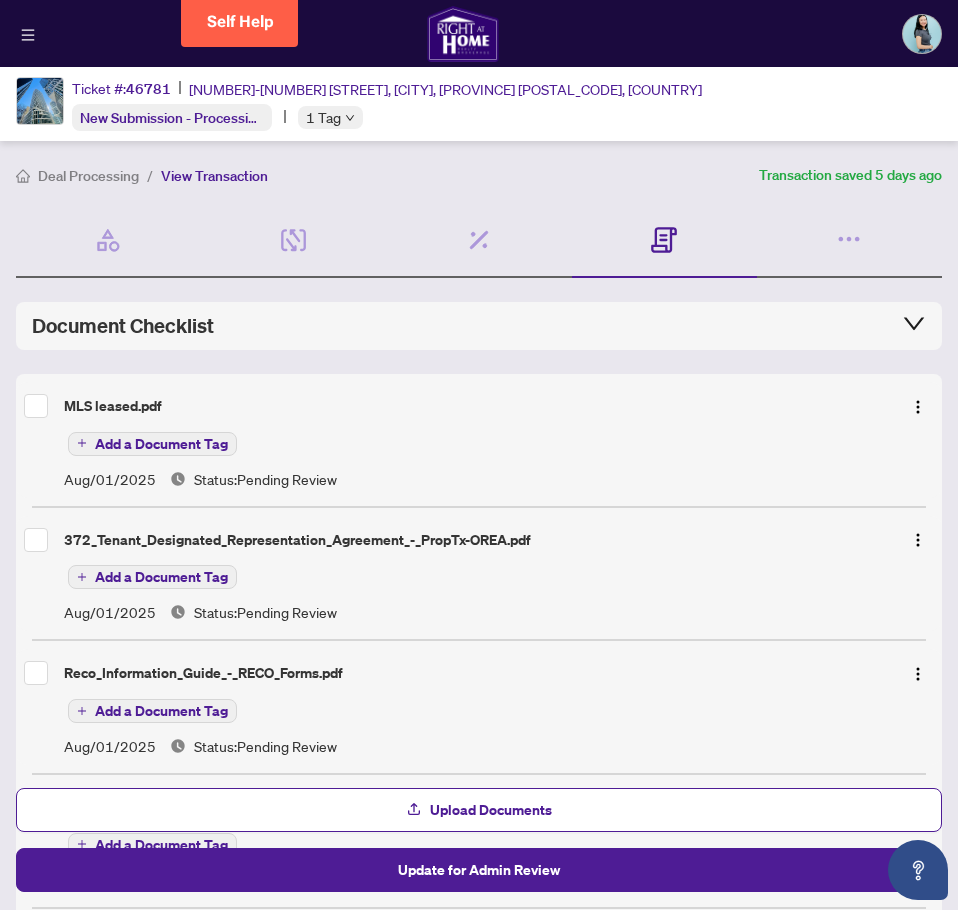 click on "Deal Processing" at bounding box center [88, 176] 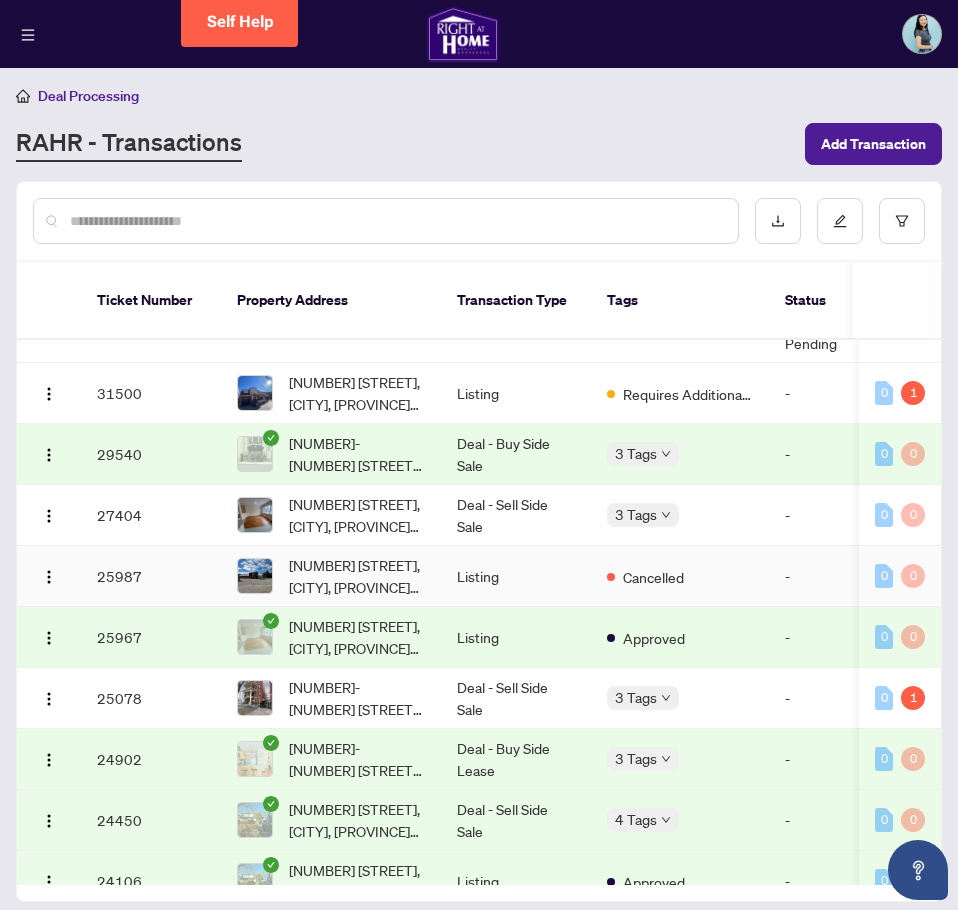 scroll, scrollTop: 1033, scrollLeft: 0, axis: vertical 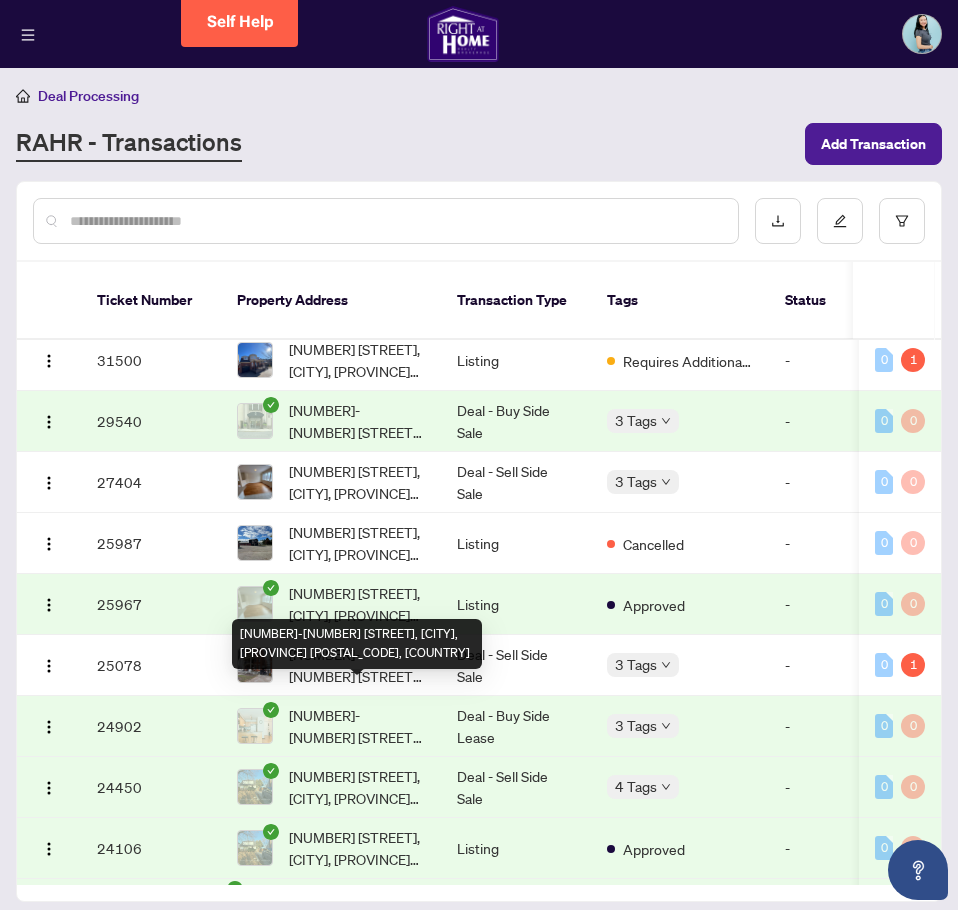 click on "[NUMBER]-[NUMBER] [STREET], [CITY], [PROVINCE] [POSTAL_CODE], [COUNTRY]" at bounding box center (357, 726) 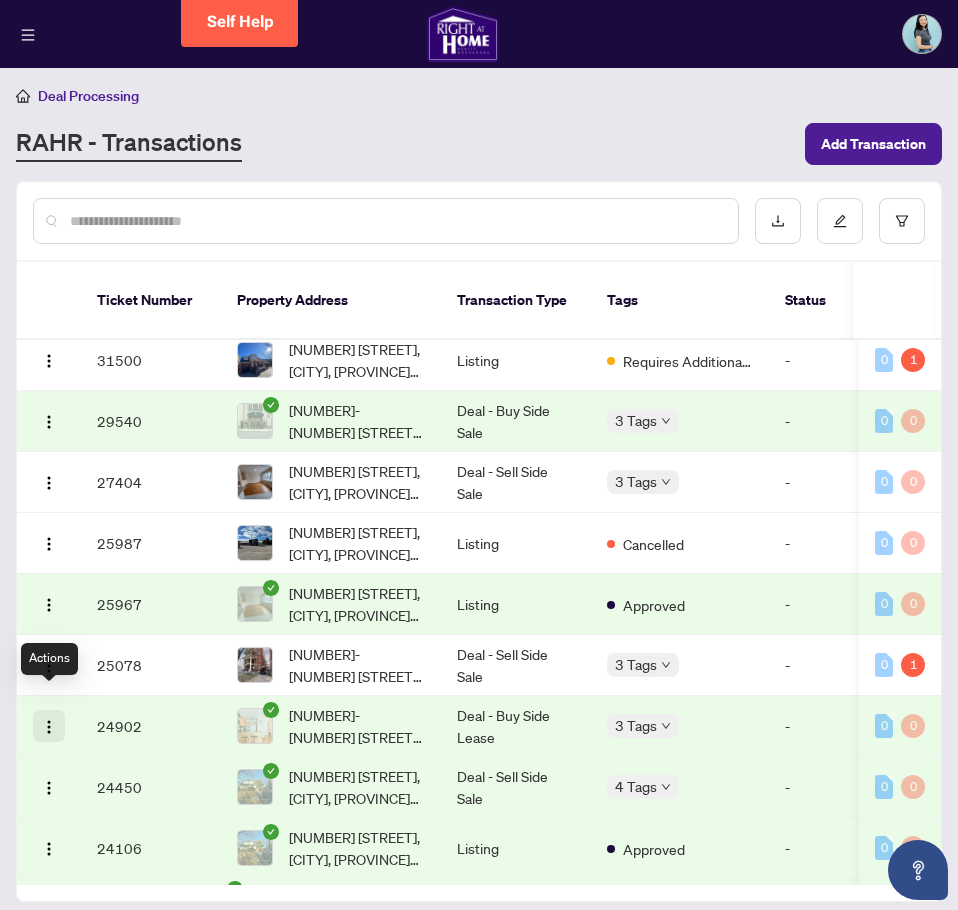 click at bounding box center [49, 727] 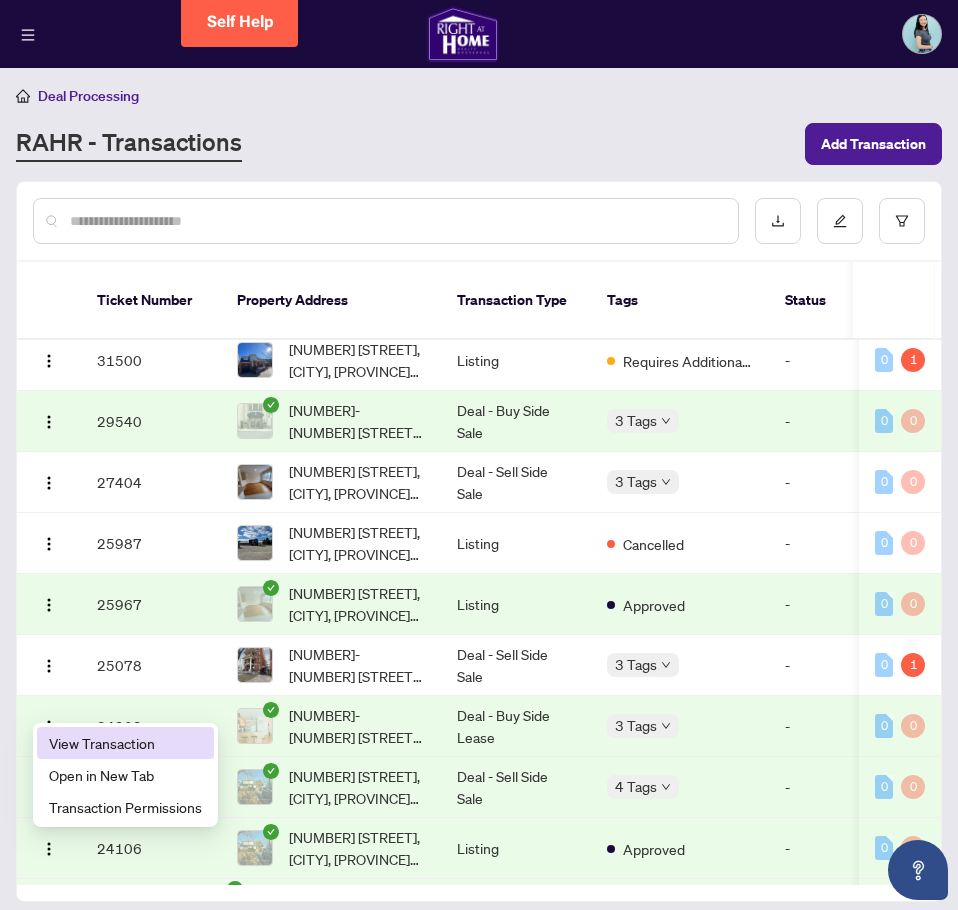 click on "View Transaction" at bounding box center [125, 743] 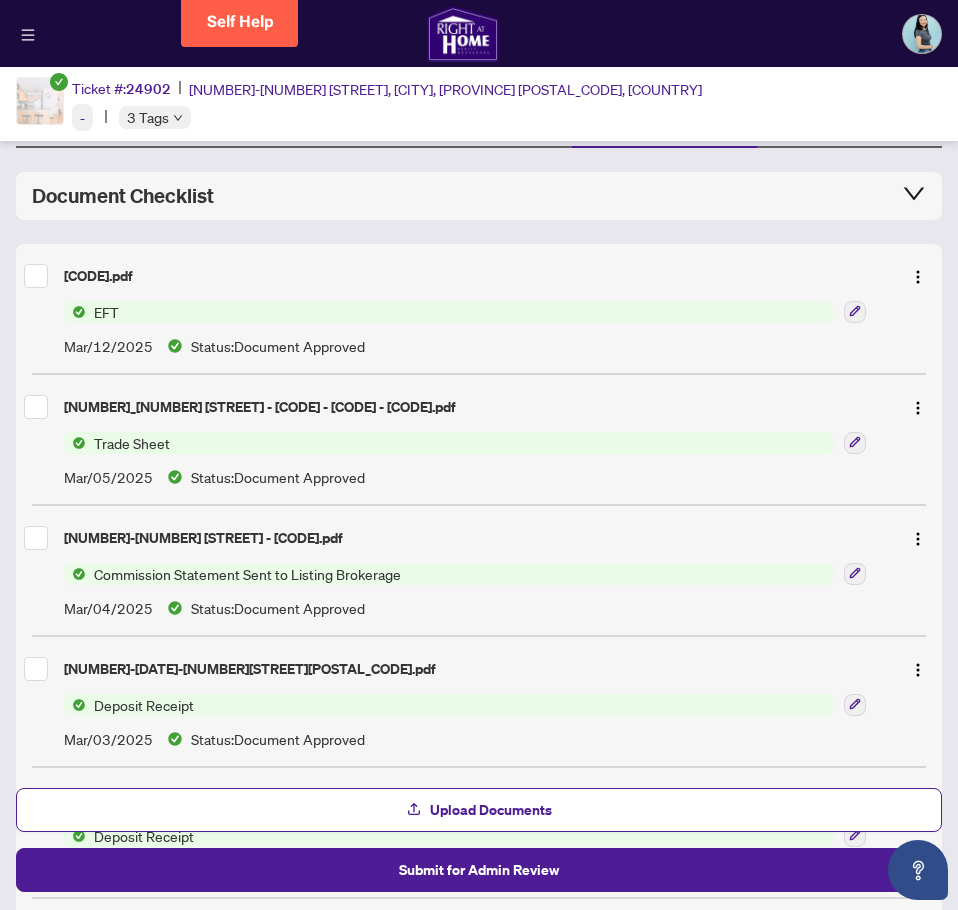 scroll, scrollTop: 0, scrollLeft: 0, axis: both 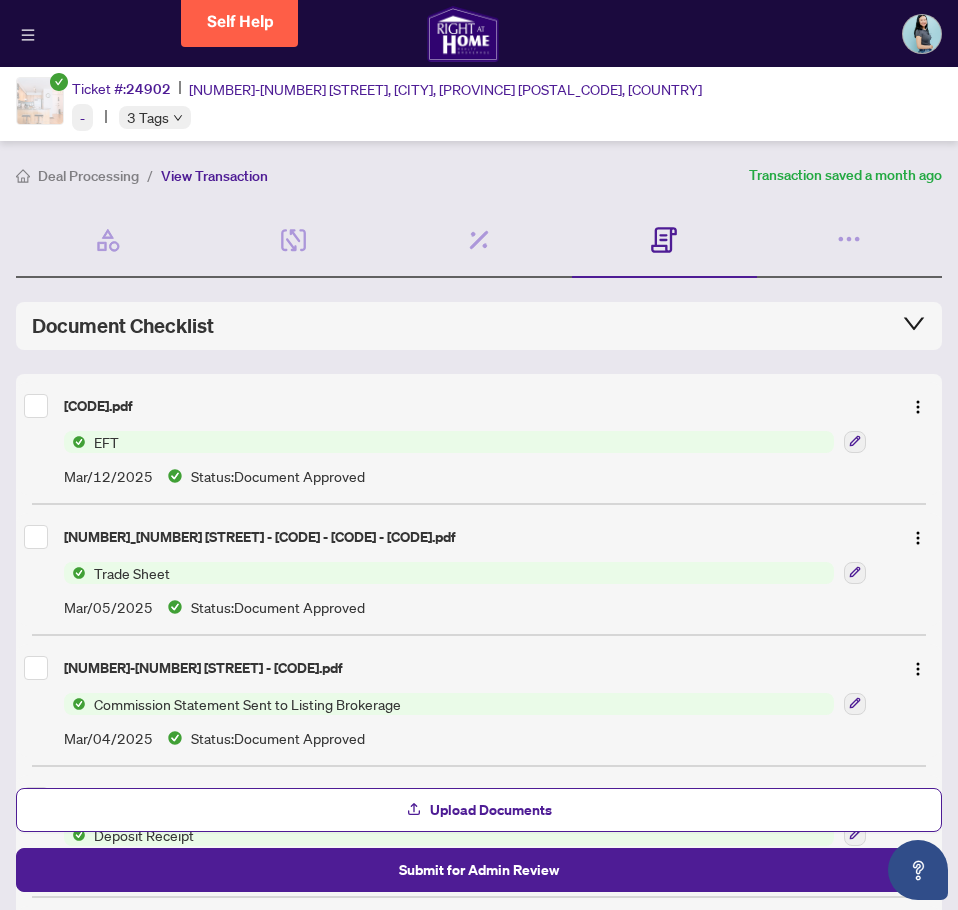 click on "Deal Processing" at bounding box center (88, 176) 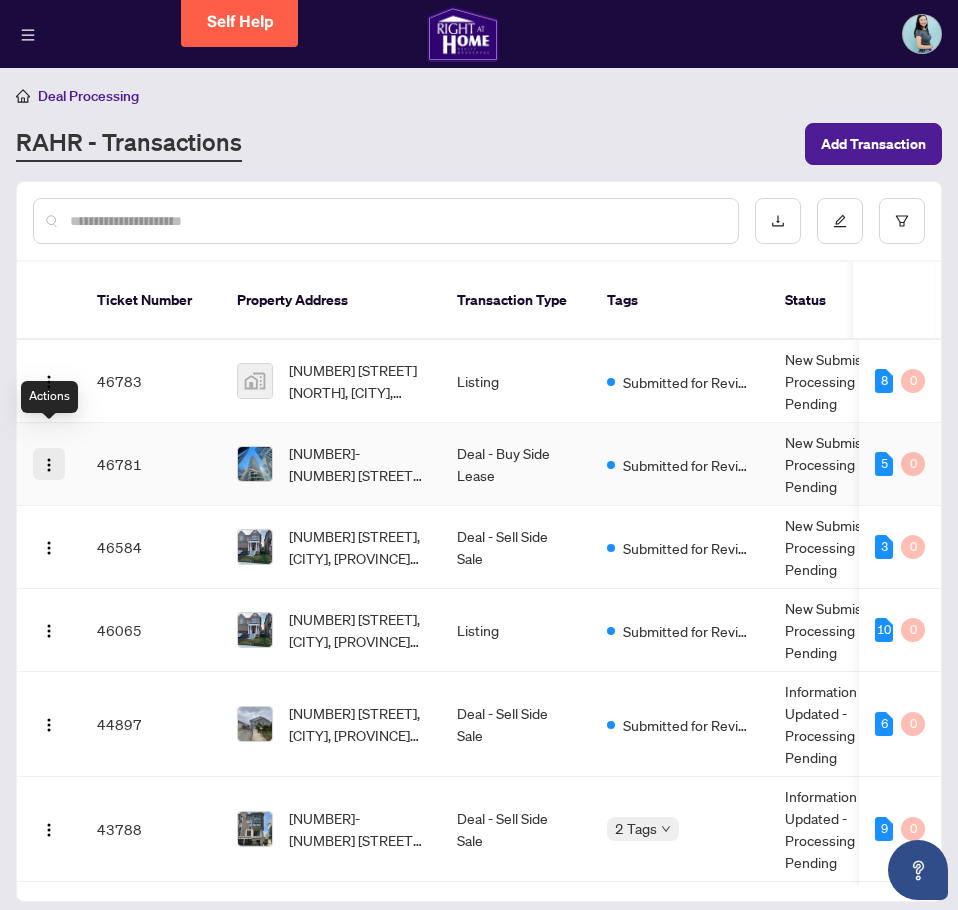 click at bounding box center (49, 465) 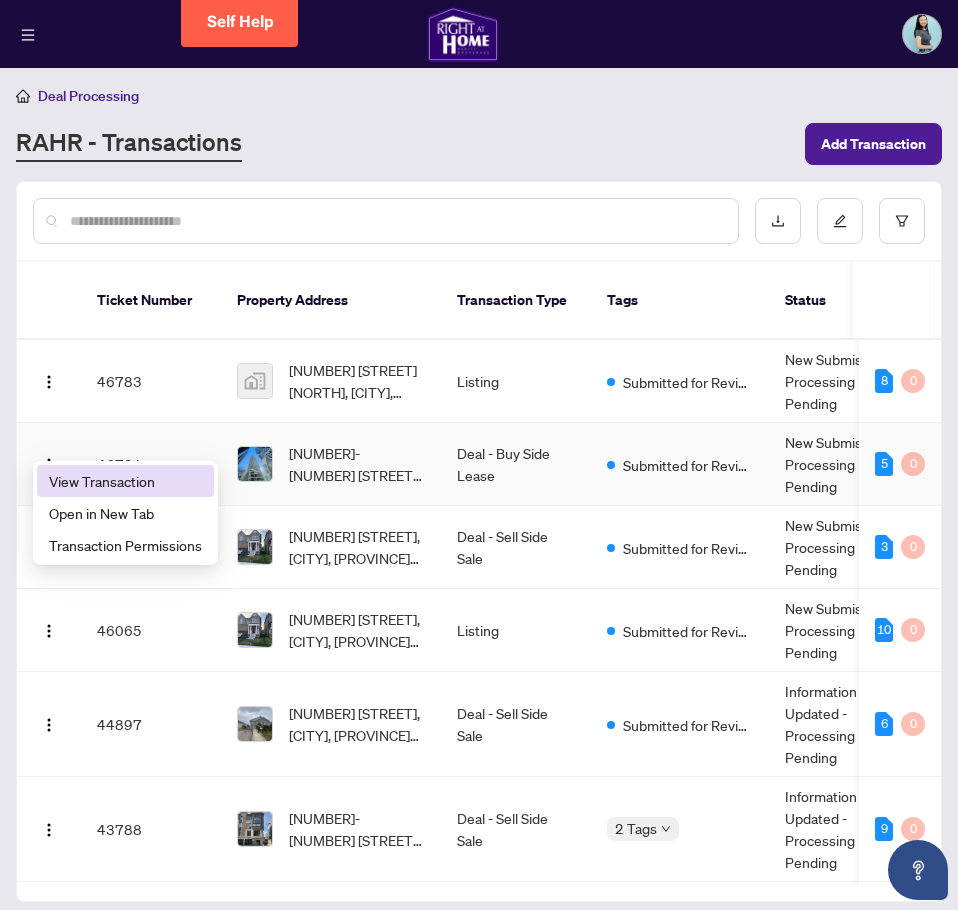 click on "View Transaction" at bounding box center (125, 481) 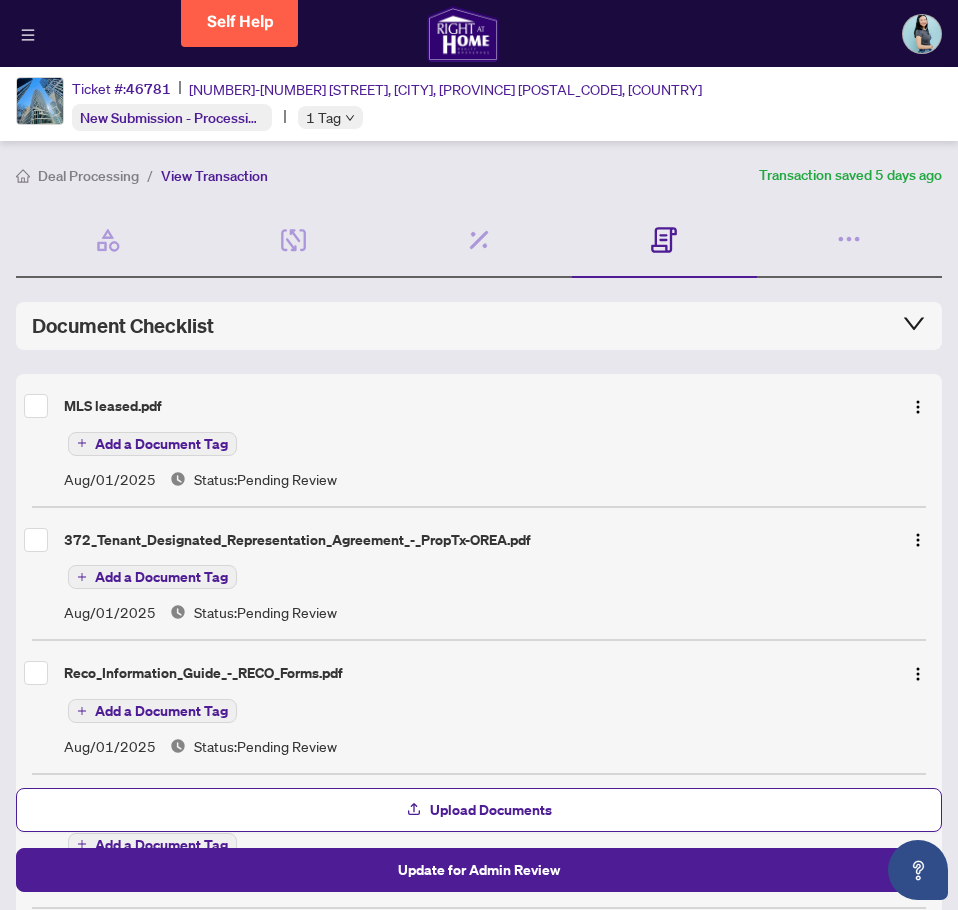 click on "Deal Processing" at bounding box center [88, 176] 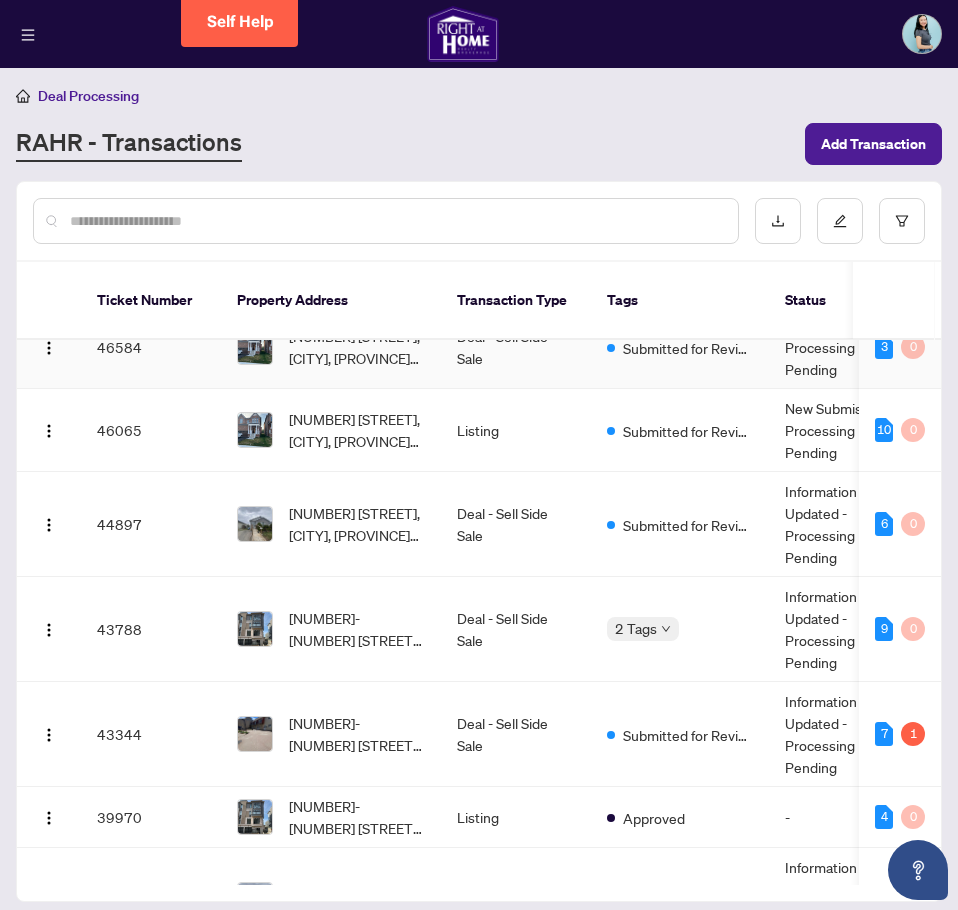 scroll, scrollTop: 0, scrollLeft: 0, axis: both 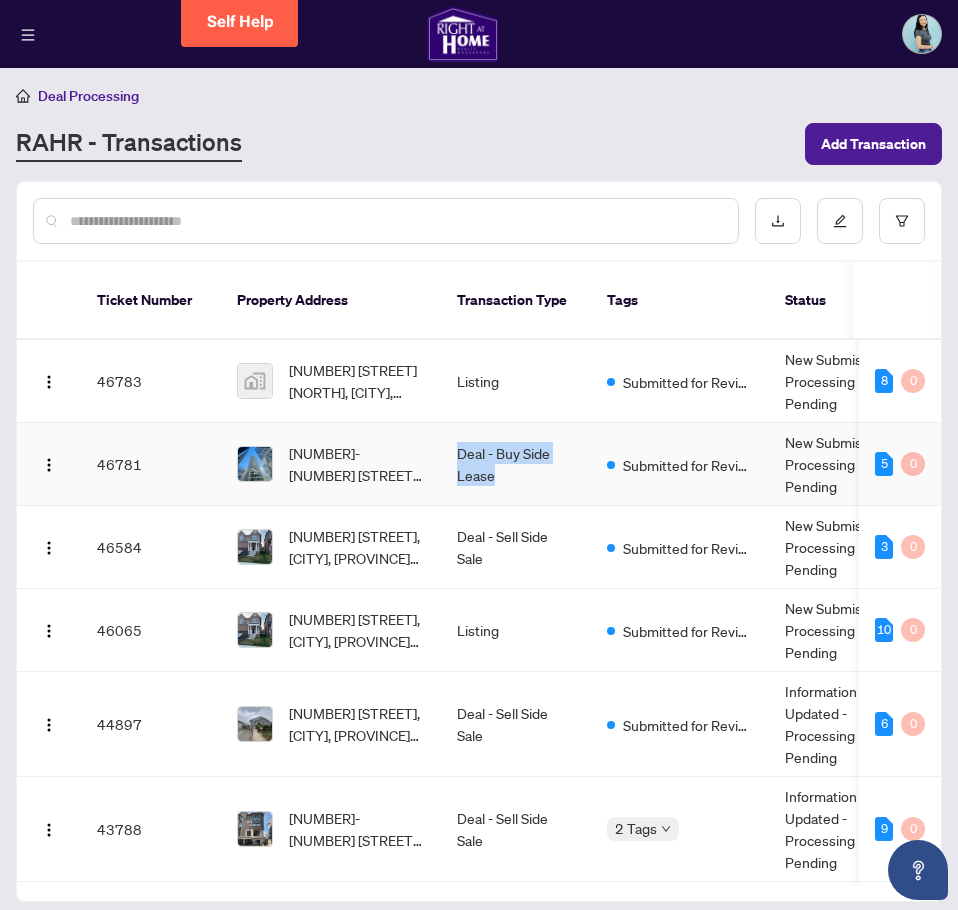 drag, startPoint x: 503, startPoint y: 450, endPoint x: 459, endPoint y: 422, distance: 52.153618 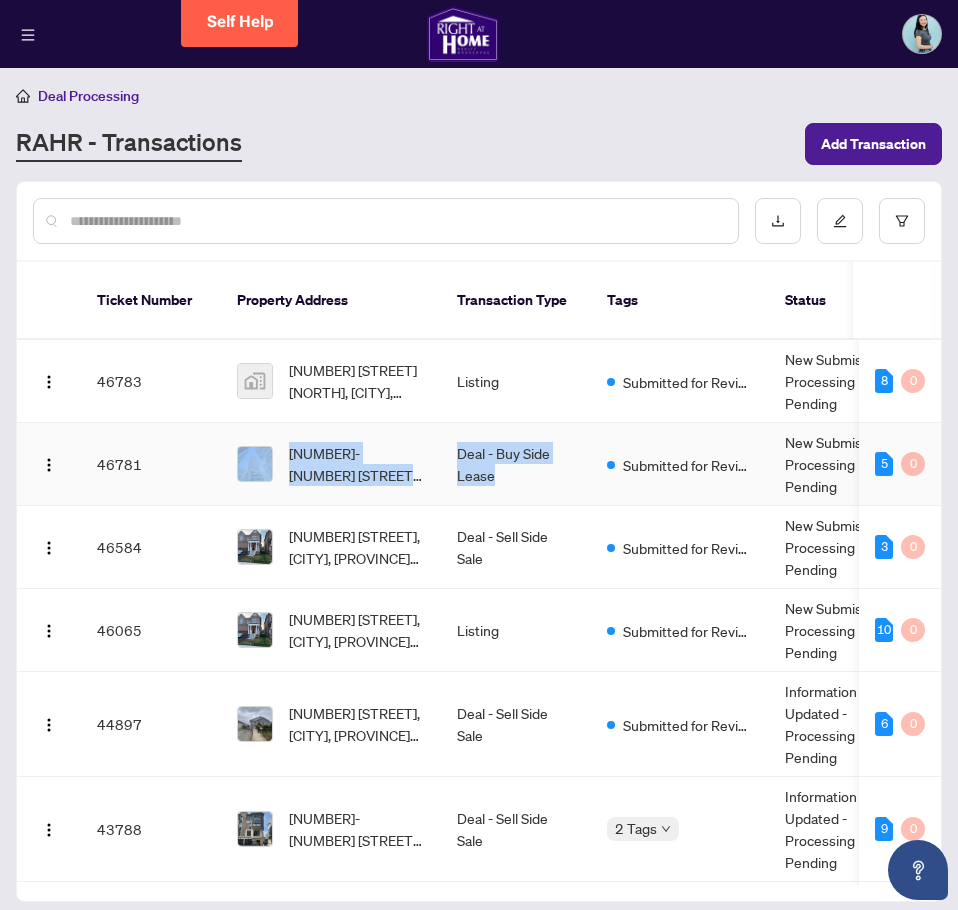 drag, startPoint x: 217, startPoint y: 423, endPoint x: 531, endPoint y: 458, distance: 315.9446 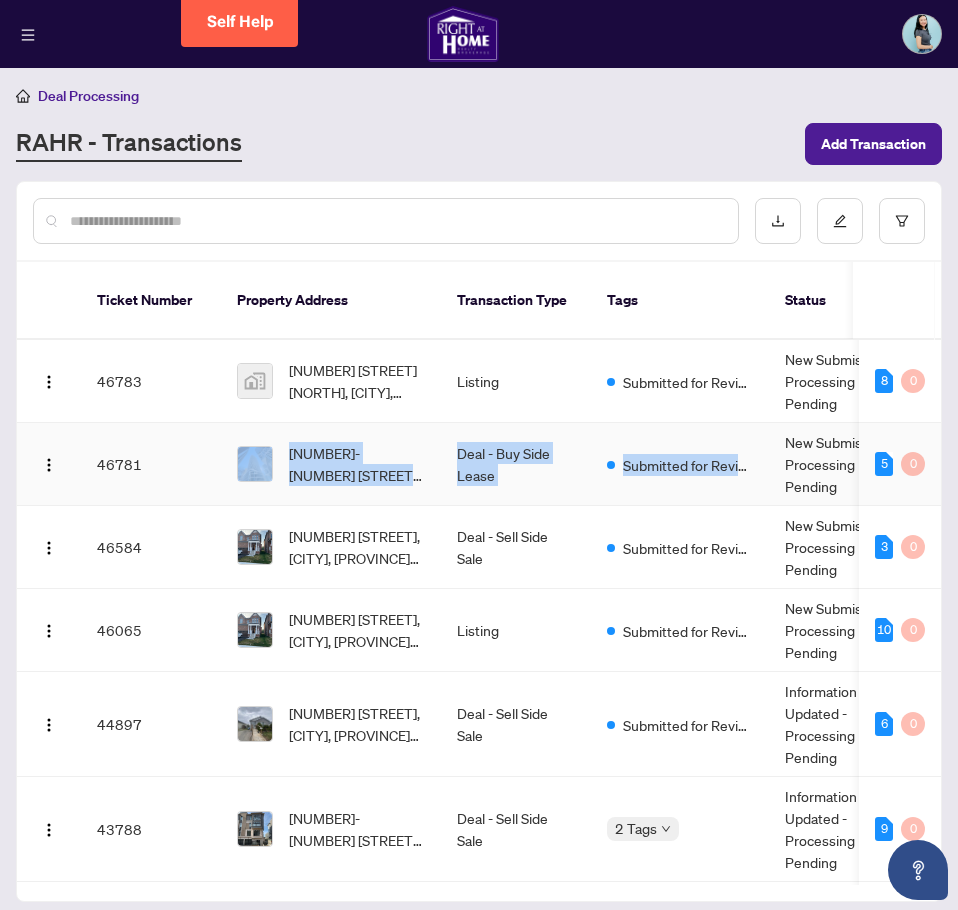 drag, startPoint x: 750, startPoint y: 447, endPoint x: 153, endPoint y: 436, distance: 597.1013 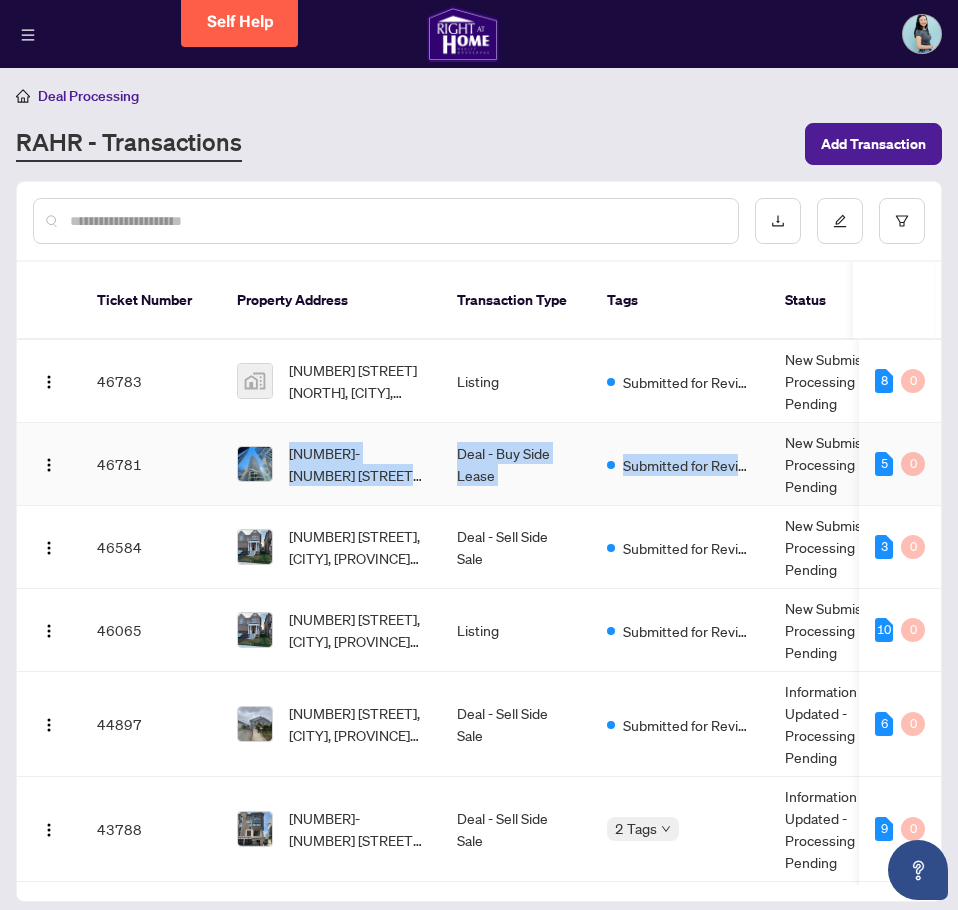 drag, startPoint x: 287, startPoint y: 426, endPoint x: 764, endPoint y: 447, distance: 477.46204 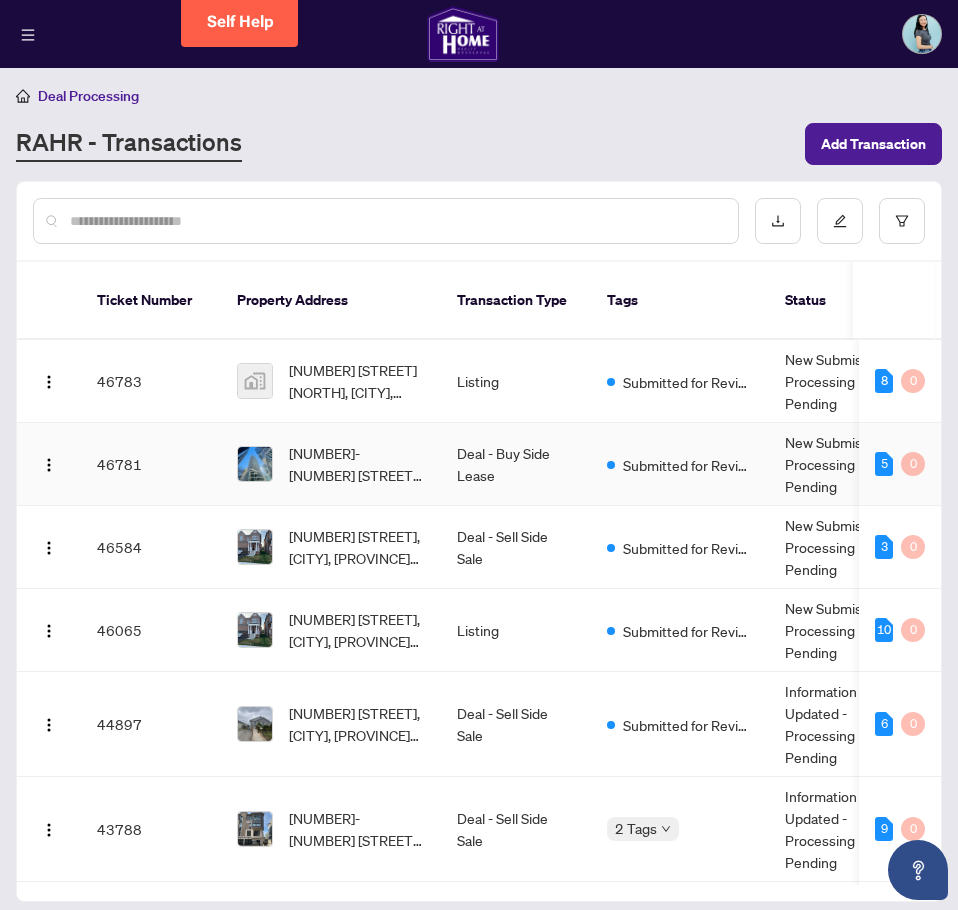 click on "46781" at bounding box center [151, 464] 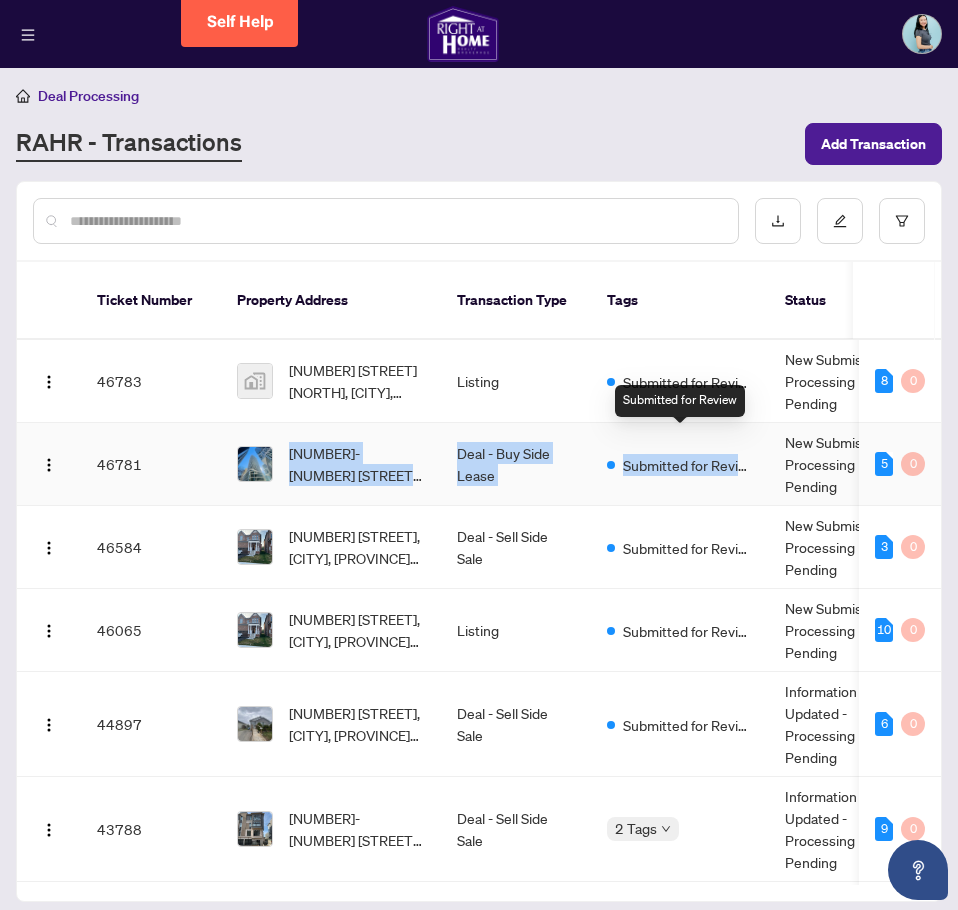 drag, startPoint x: 284, startPoint y: 425, endPoint x: 743, endPoint y: 432, distance: 459.05338 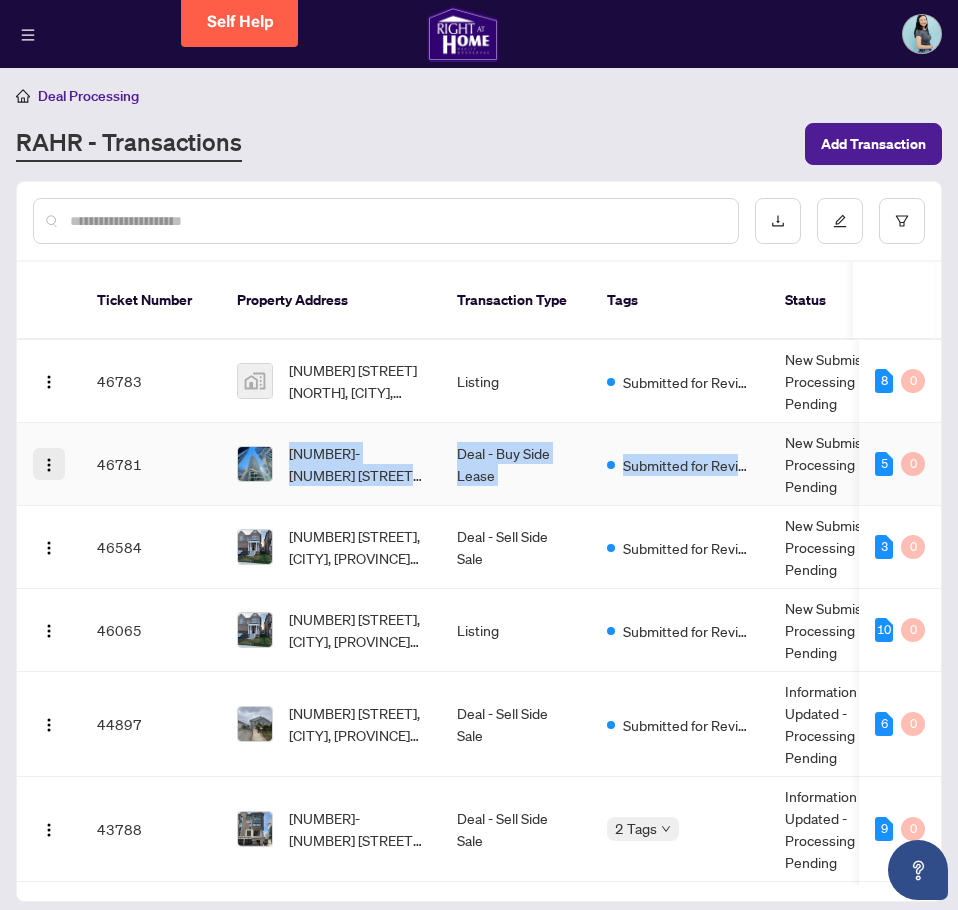 click at bounding box center [49, 465] 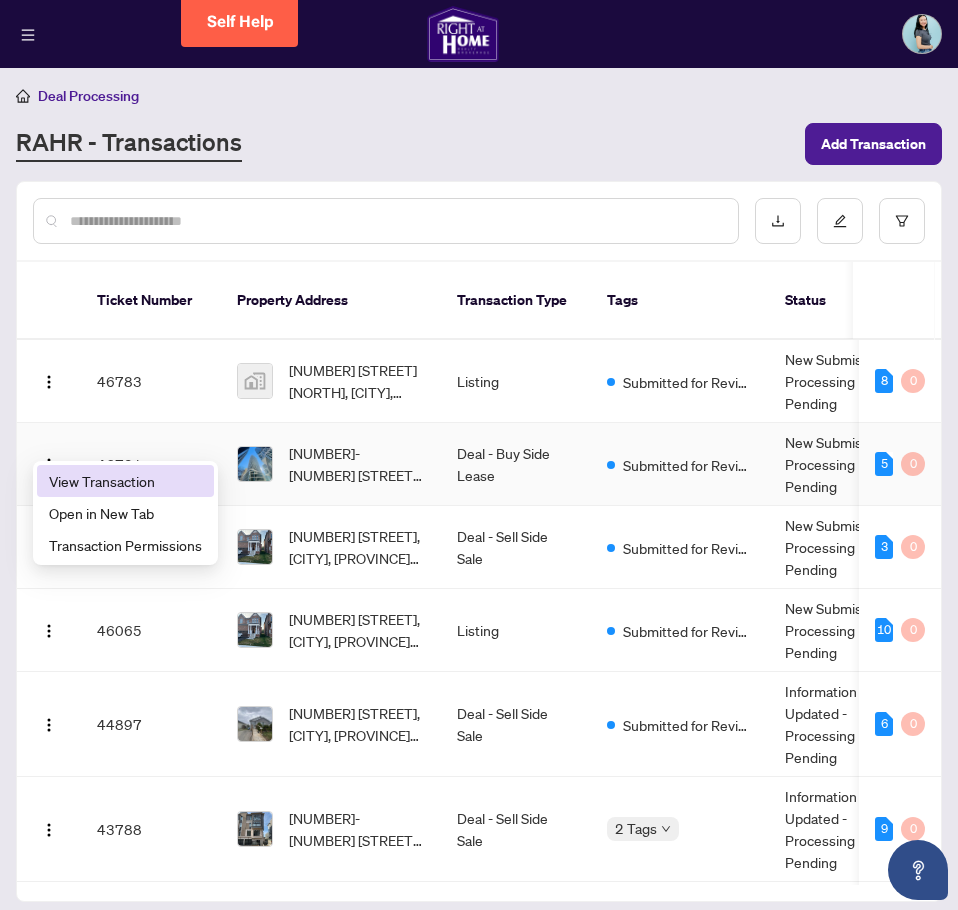 click on "View Transaction" at bounding box center (125, 481) 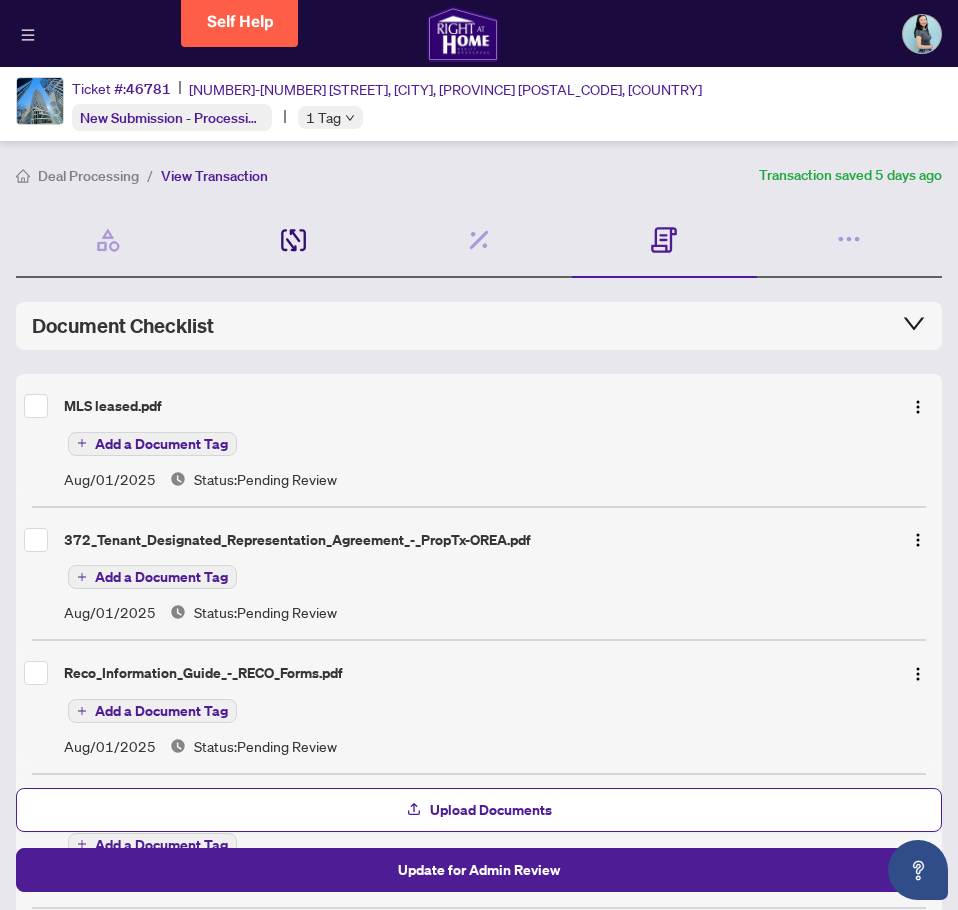 click 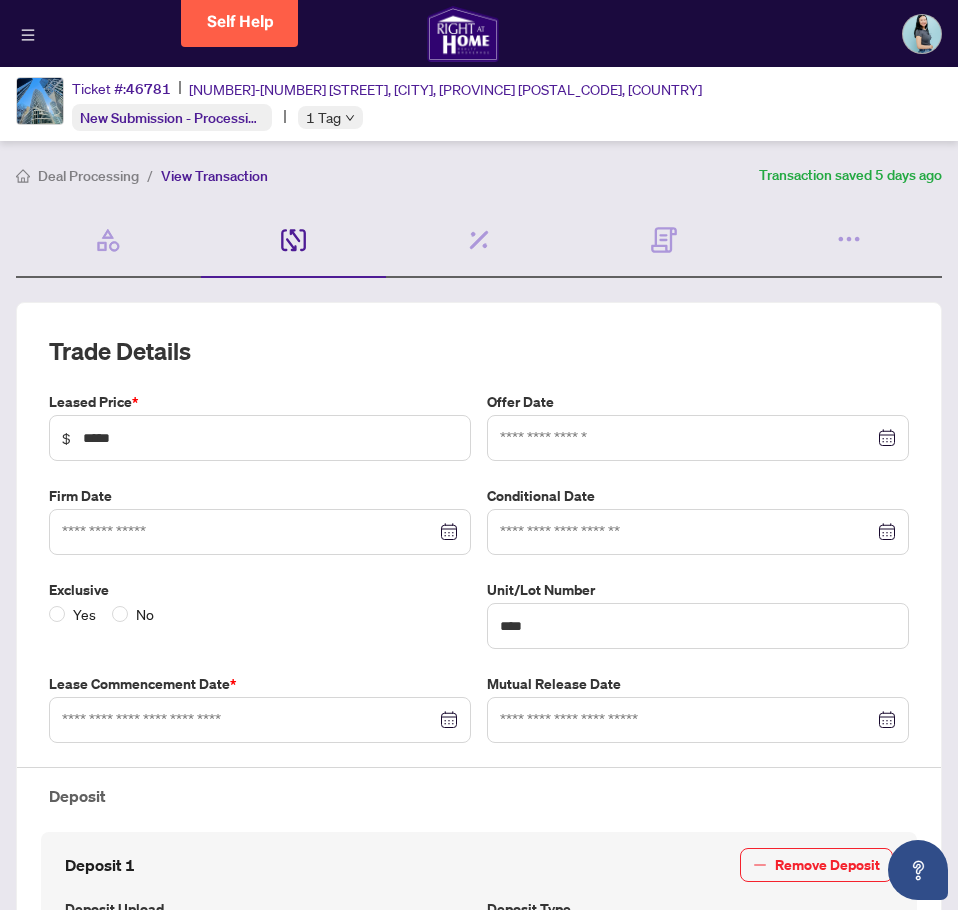 type on "**********" 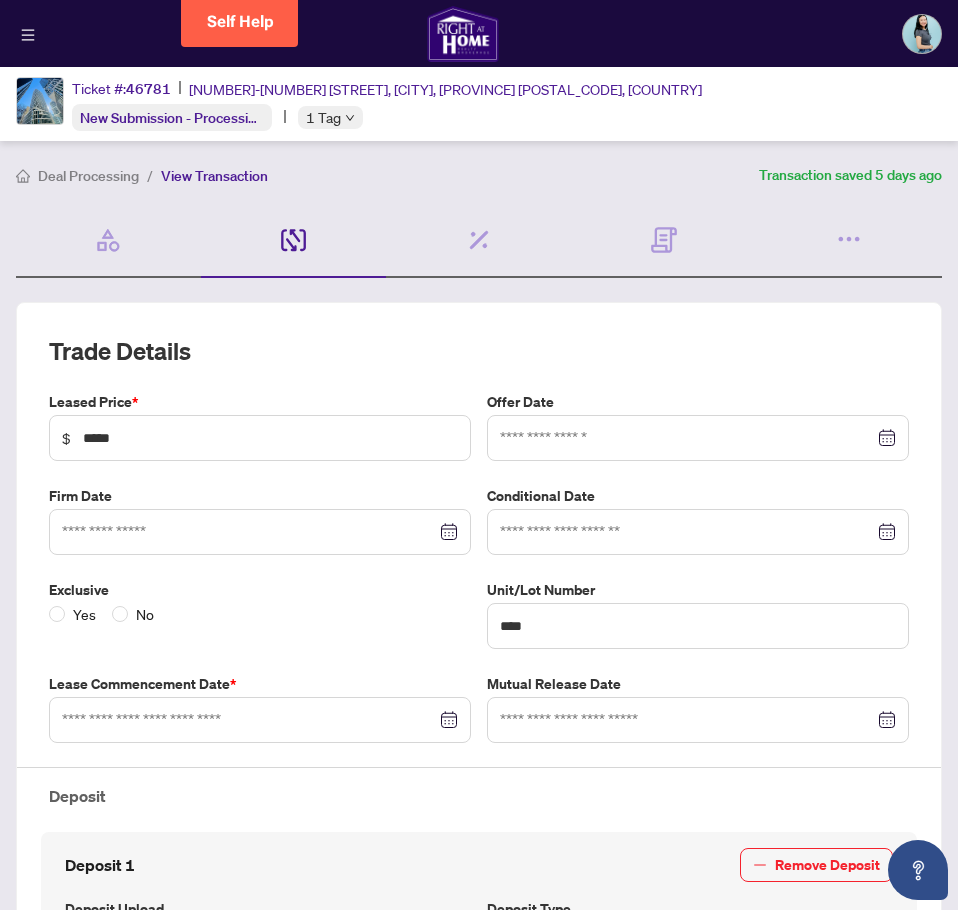 type on "**********" 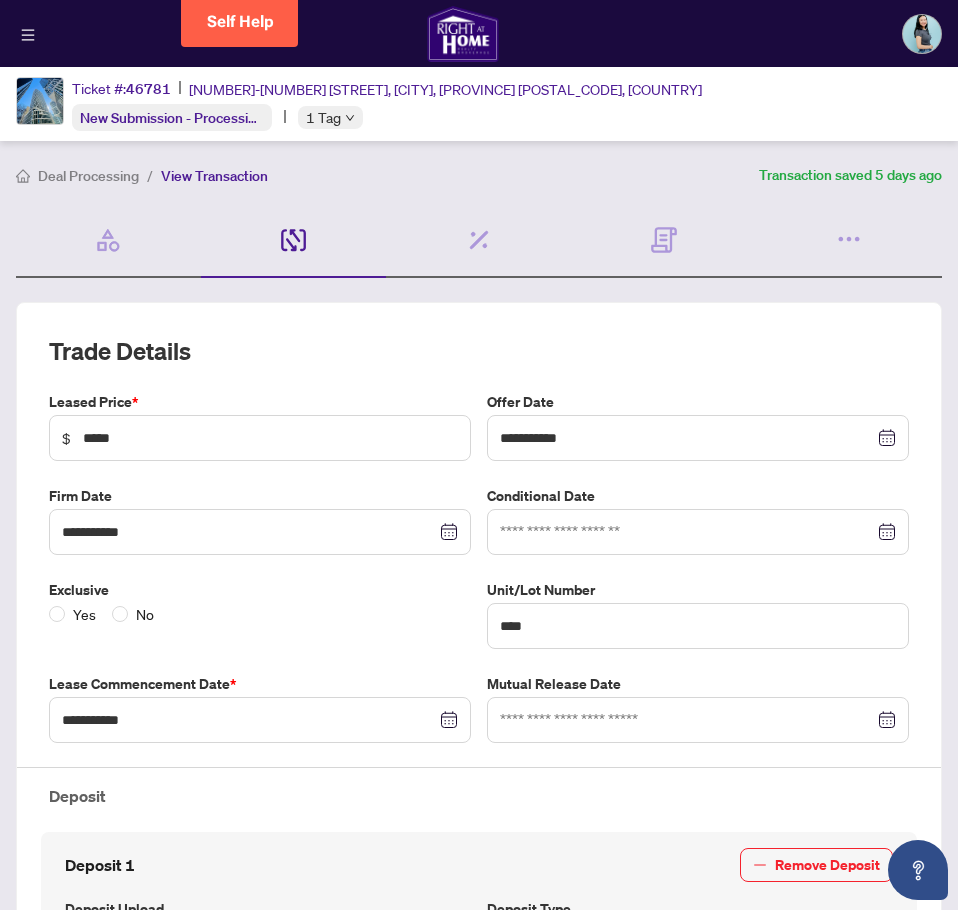drag, startPoint x: -830, startPoint y: 958, endPoint x: -1921, endPoint y: 958, distance: 1091 